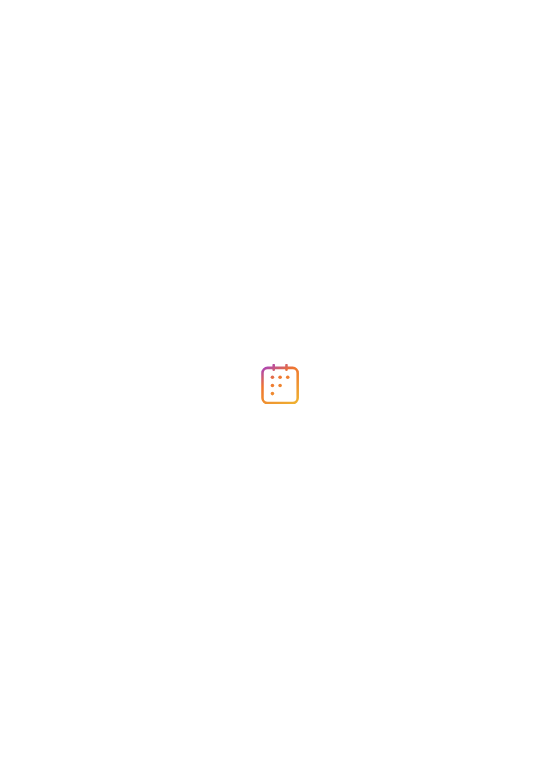 scroll, scrollTop: 0, scrollLeft: 0, axis: both 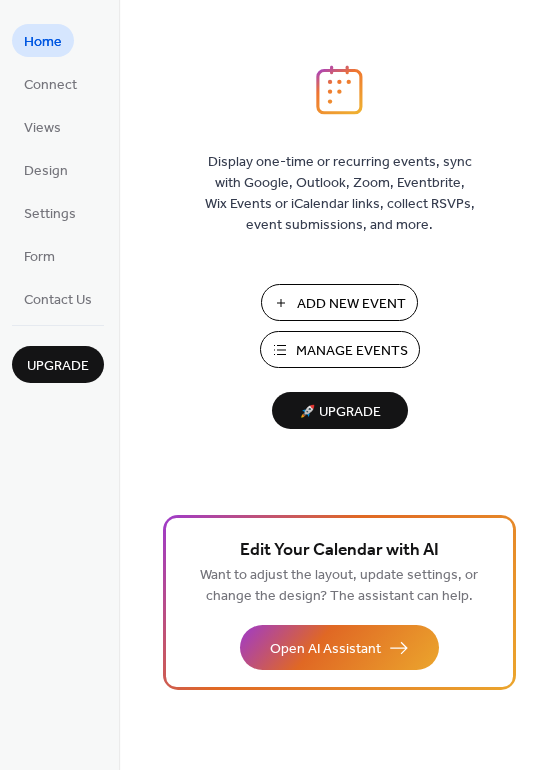 click on "Manage Events" at bounding box center (352, 351) 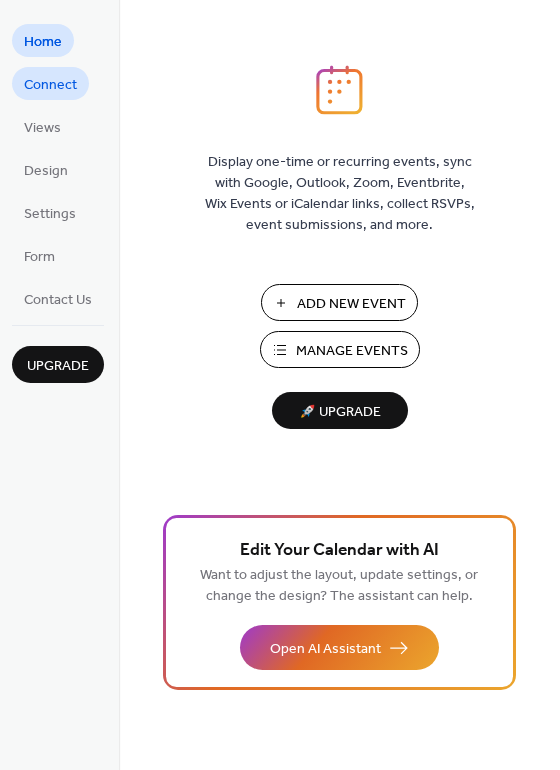 click on "Connect" at bounding box center (50, 85) 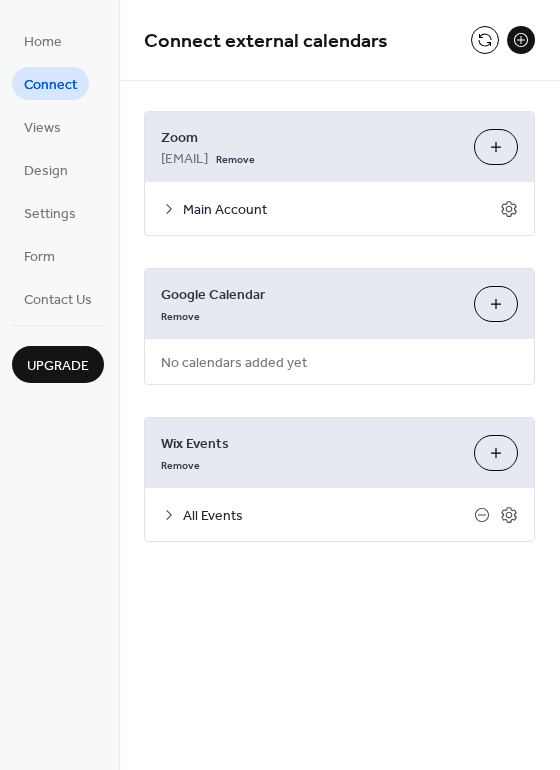 click on "Main Account" at bounding box center (341, 210) 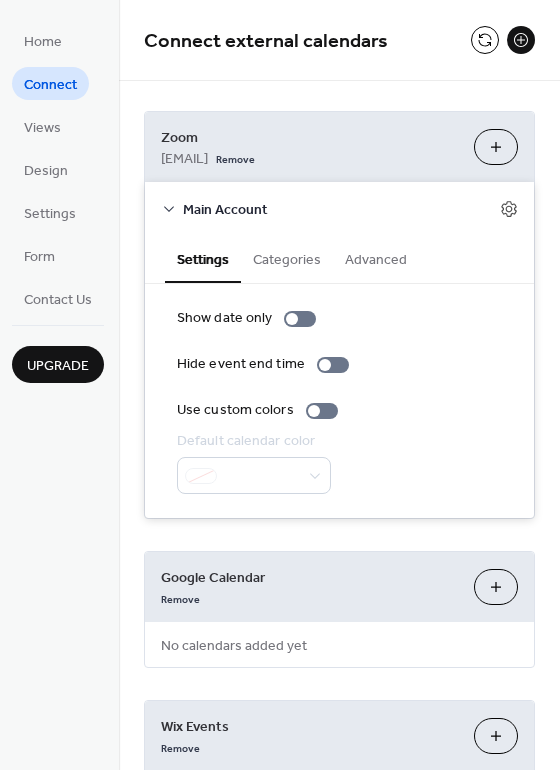click on "Categories" at bounding box center (287, 258) 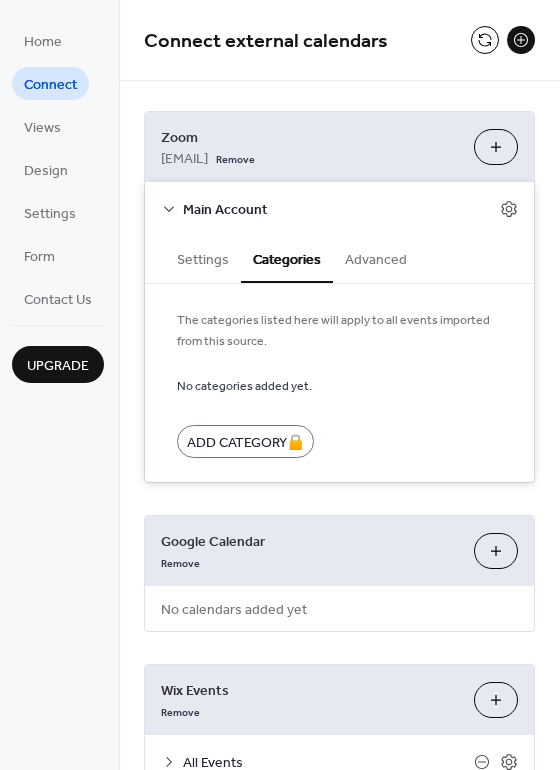 click on "Advanced" at bounding box center (376, 258) 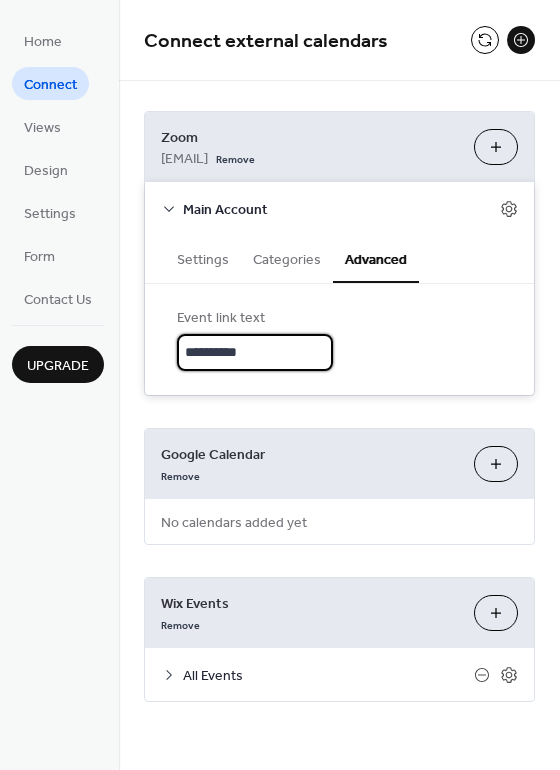 click on "**********" at bounding box center [255, 352] 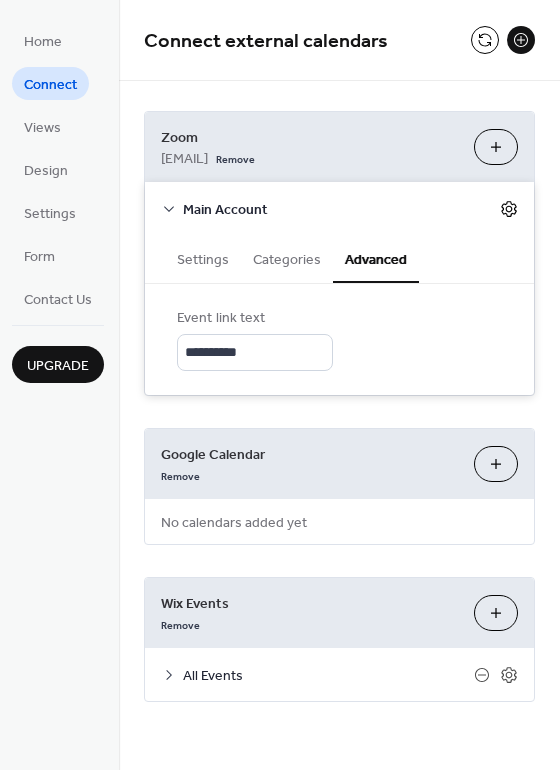 click 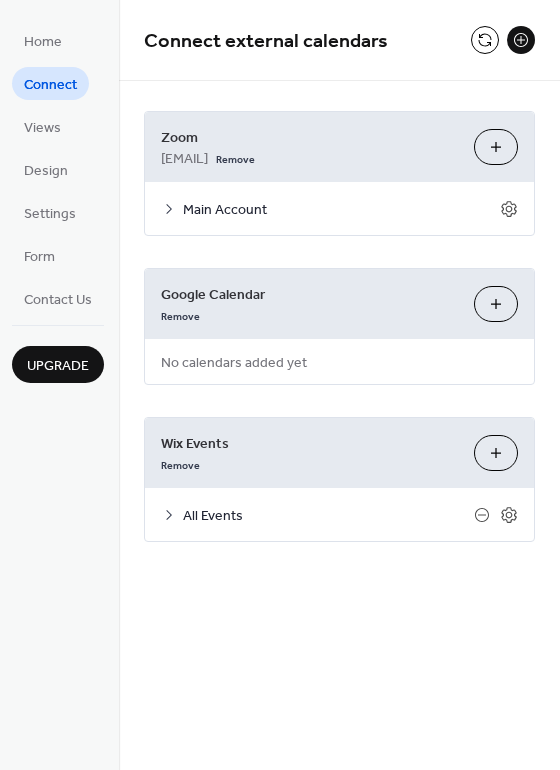 click on "All Events" at bounding box center [328, 516] 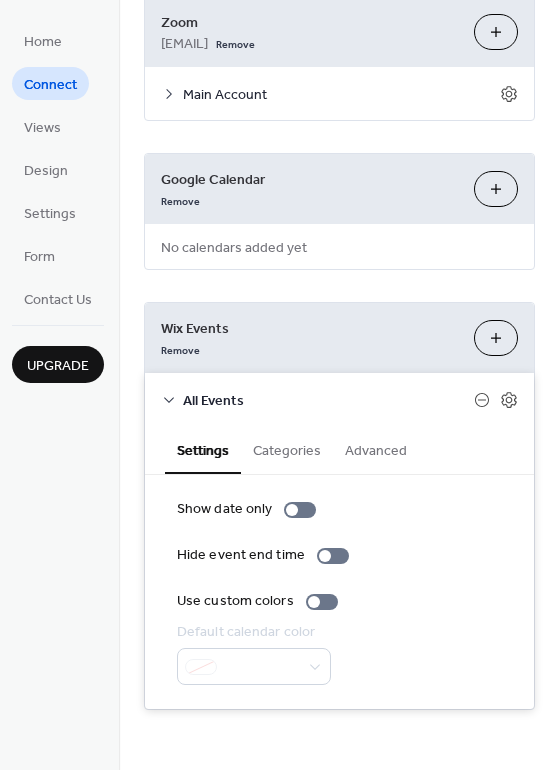 click on "Categories" at bounding box center [287, 449] 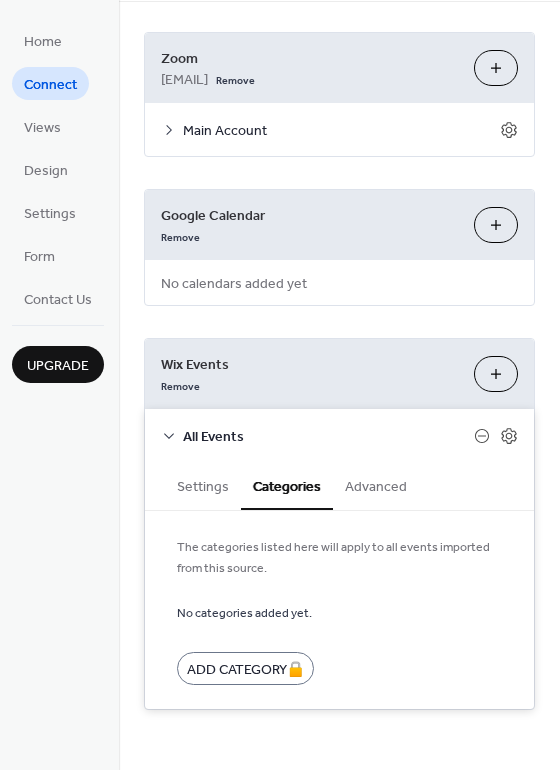 scroll, scrollTop: 79, scrollLeft: 0, axis: vertical 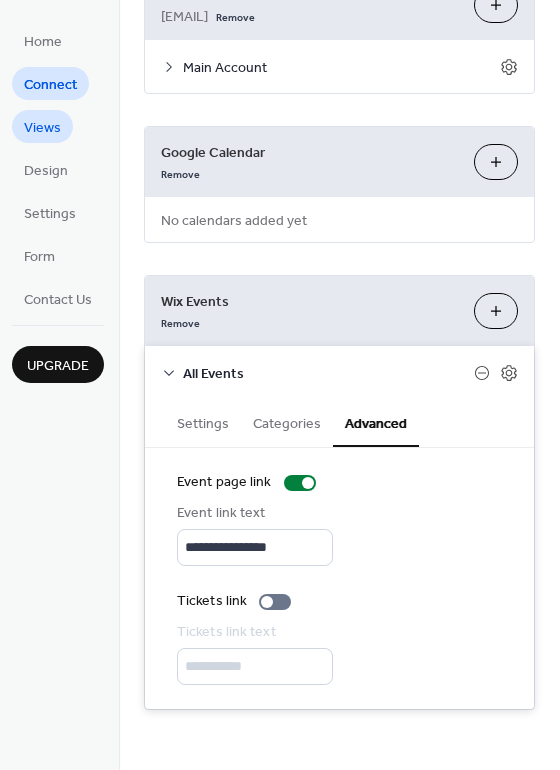 click on "Views" at bounding box center [42, 128] 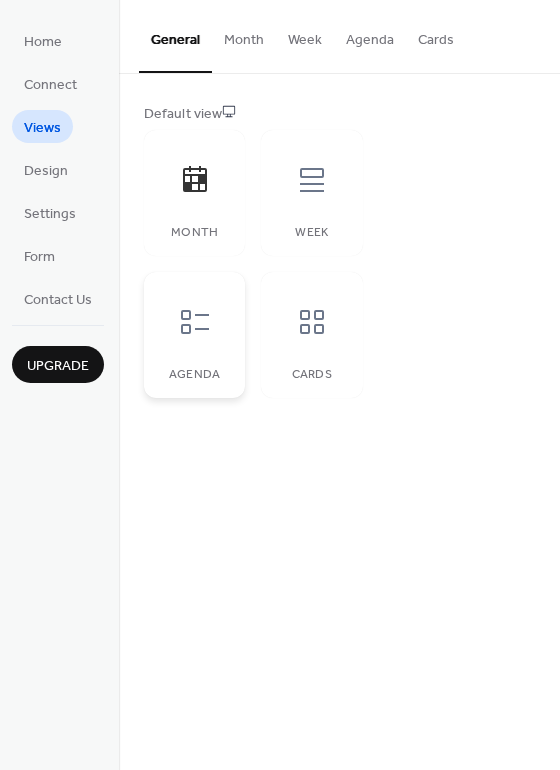 click at bounding box center (195, 322) 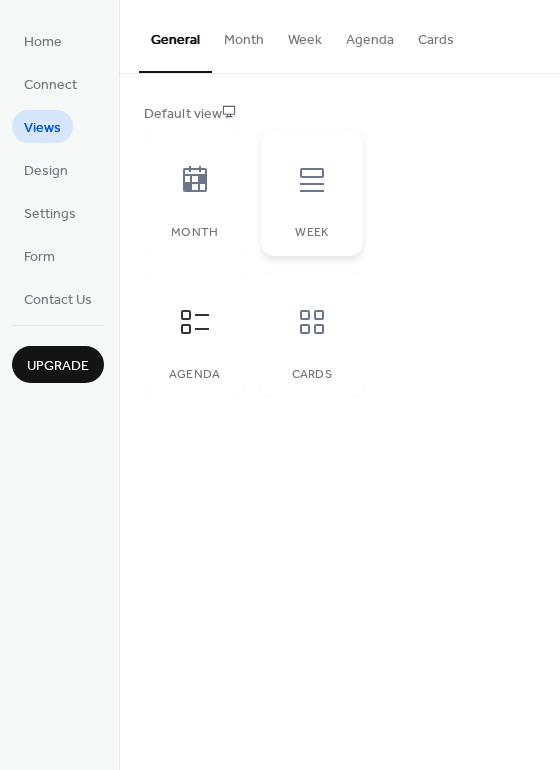 click at bounding box center (312, 180) 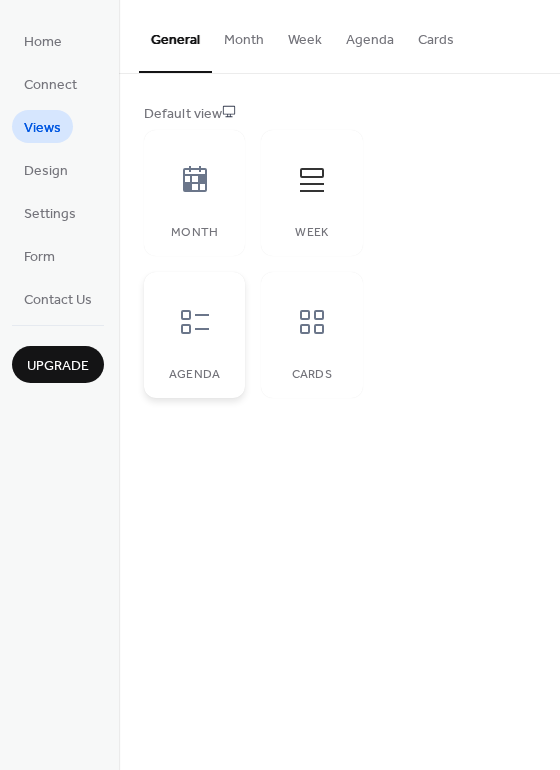 click 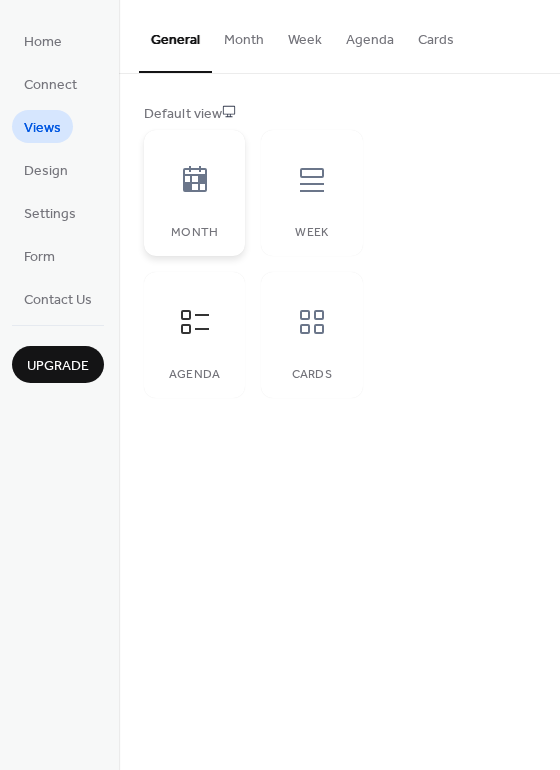 click at bounding box center [195, 180] 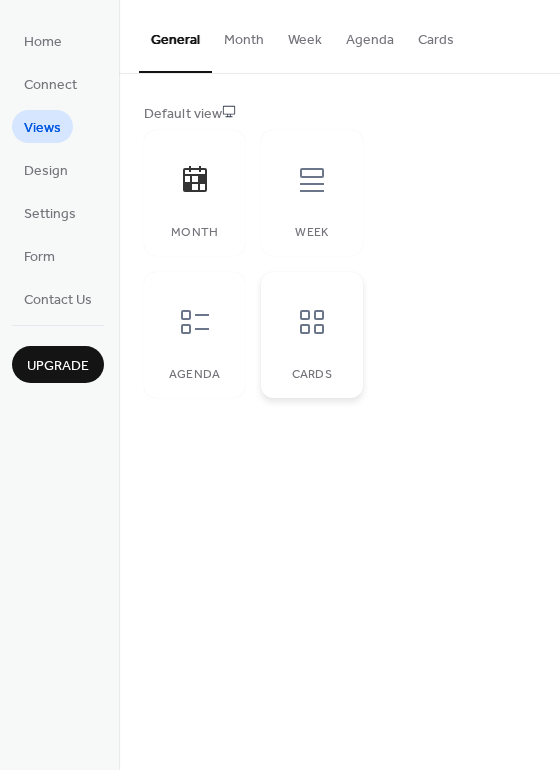 click 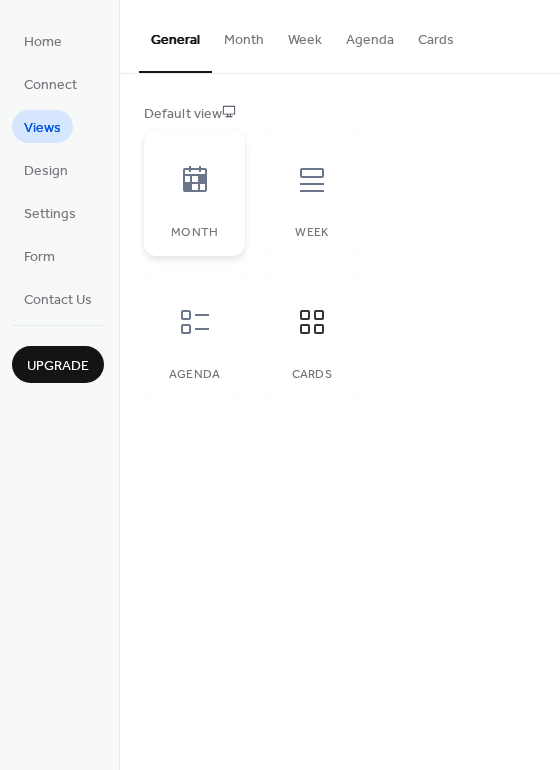 click 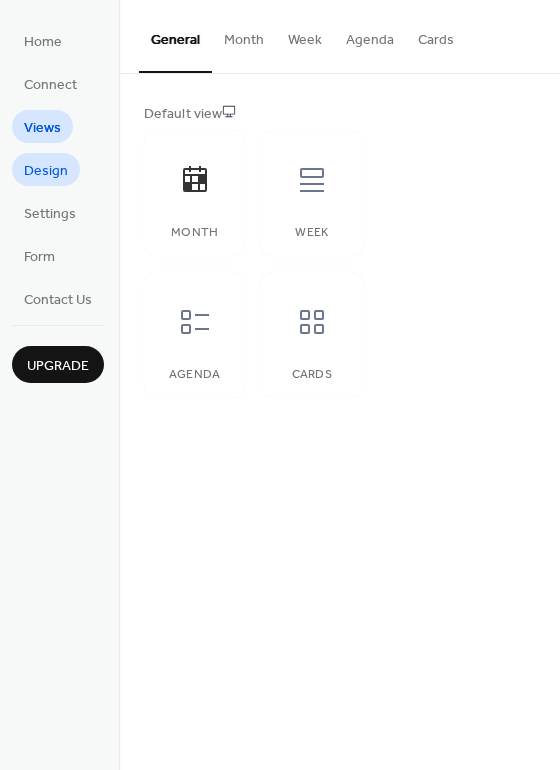 click on "Design" at bounding box center [46, 171] 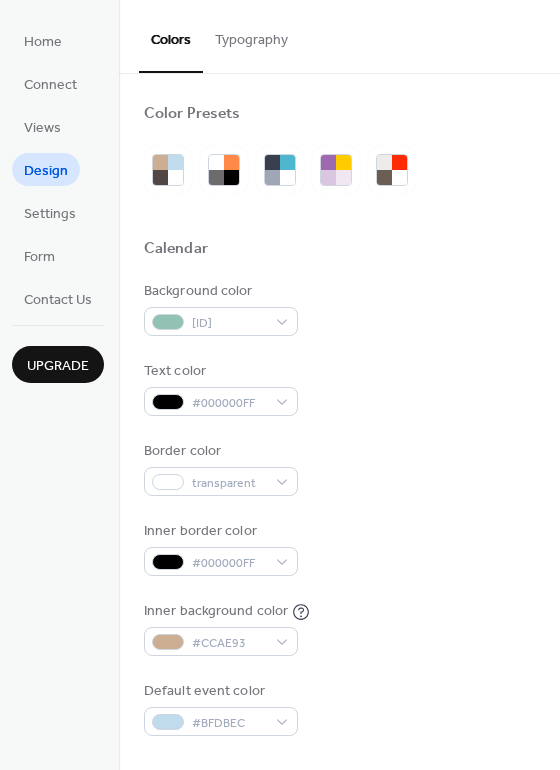 click on "Typography" at bounding box center (251, 35) 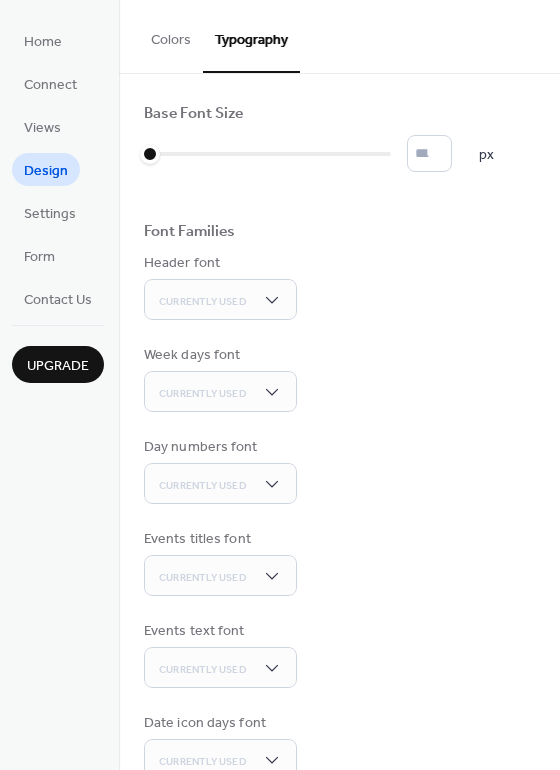 scroll, scrollTop: 132, scrollLeft: 0, axis: vertical 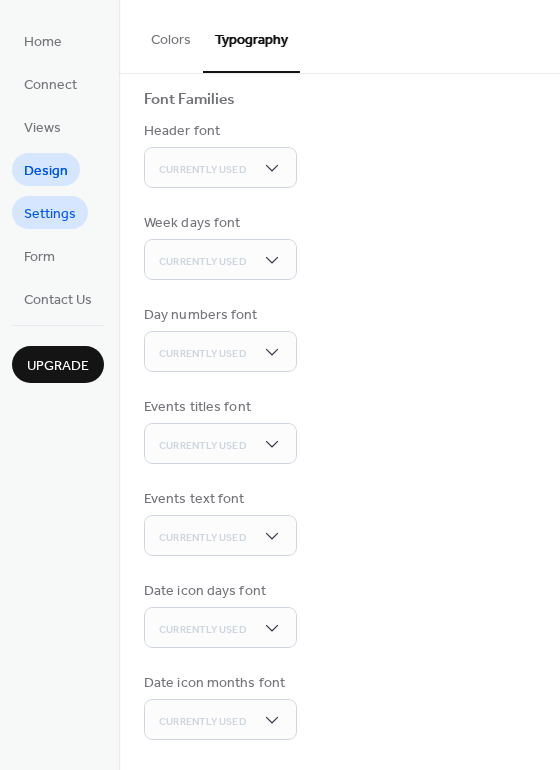click on "Settings" at bounding box center (50, 214) 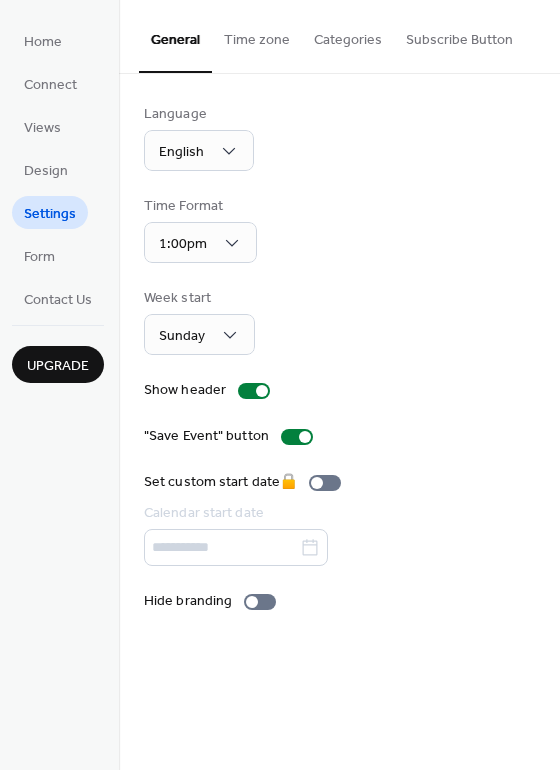 click on "Time zone" at bounding box center (257, 35) 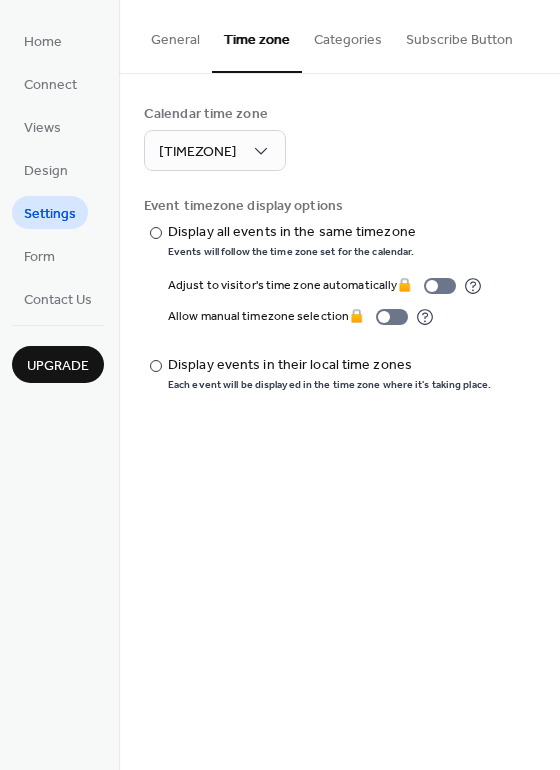 click on "Categories" at bounding box center [348, 35] 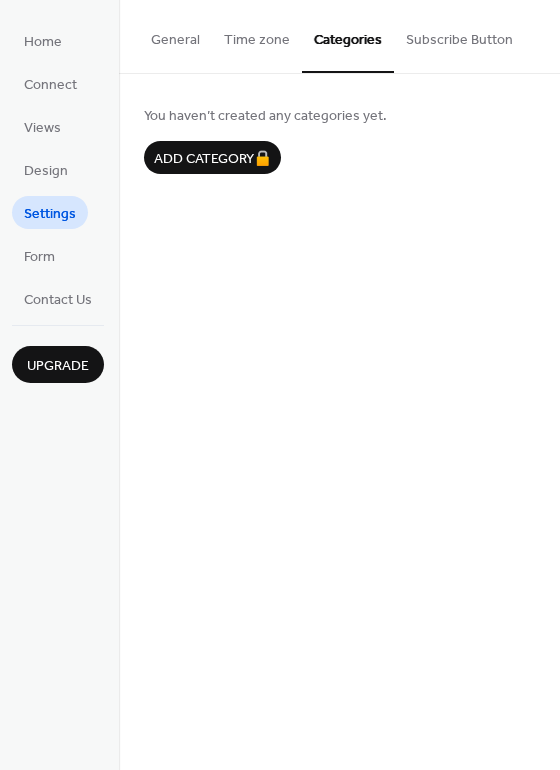 click on "Subscribe Button" at bounding box center [459, 35] 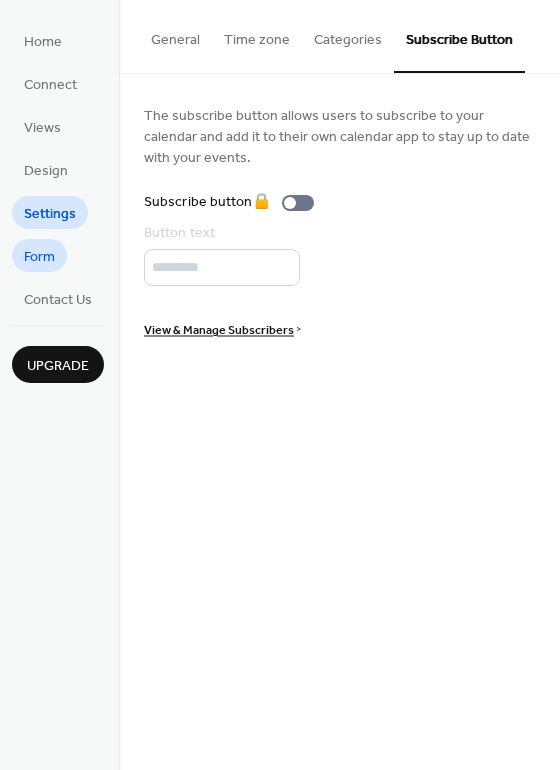 click on "Form" at bounding box center [39, 255] 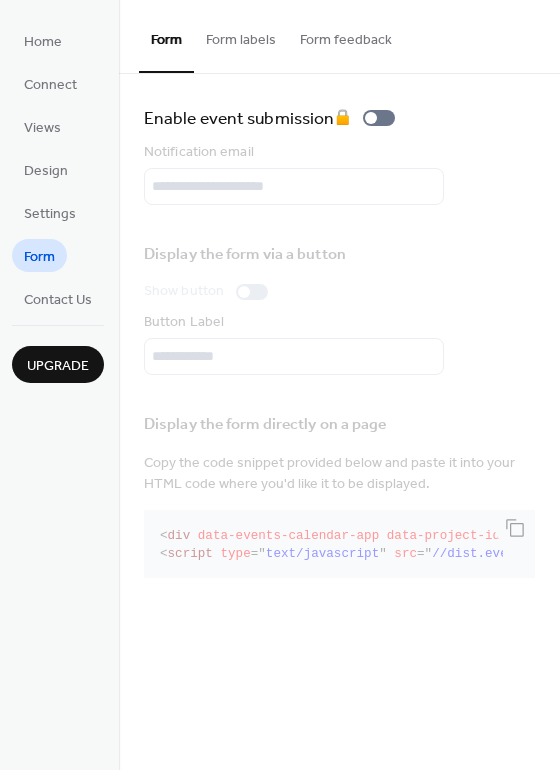 click on "Display the form directly on a page Copy the code snippet provided below and paste it into your HTML code where you'd like it to be displayed. < div   data-events-calendar-app   data-project-id = " proj_GduvpcZjCkLRs6A7npY82 "   element-type = ' form ' > </ div >
< script   type = " text/javascript "   src = " //dist.eventscalendar.co/embed.js " > </ script >" at bounding box center [339, 492] 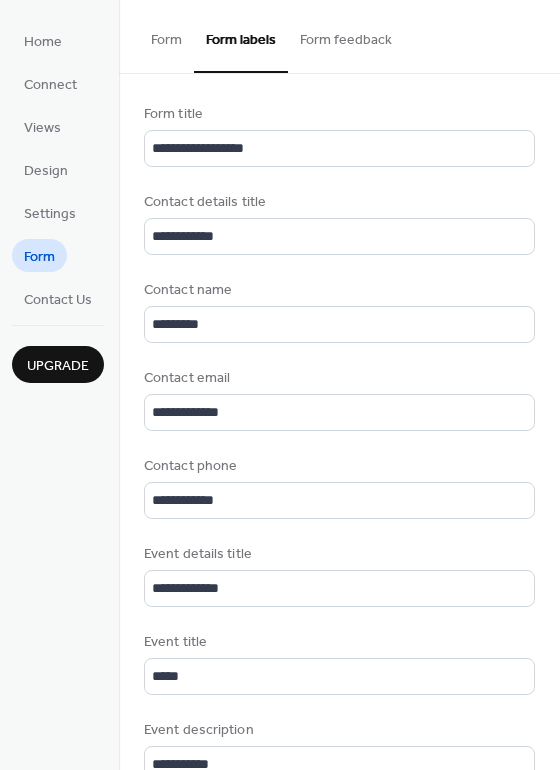 click on "Form feedback" at bounding box center (346, 35) 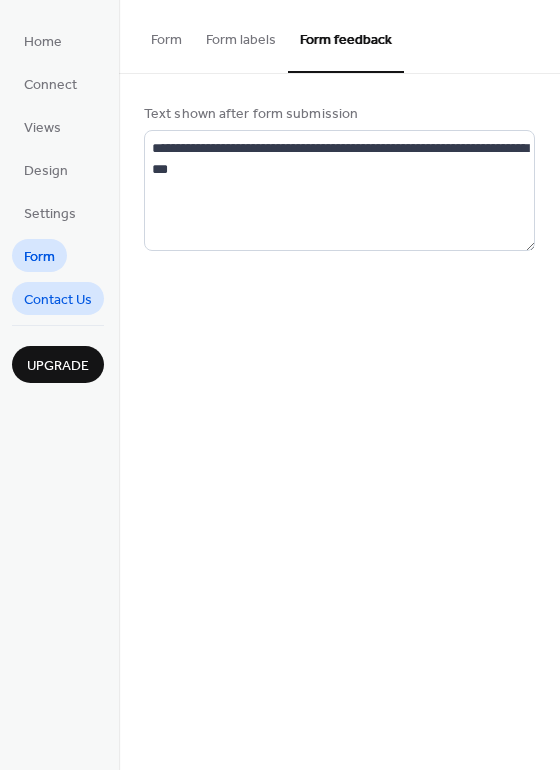 click on "Contact Us" at bounding box center [58, 300] 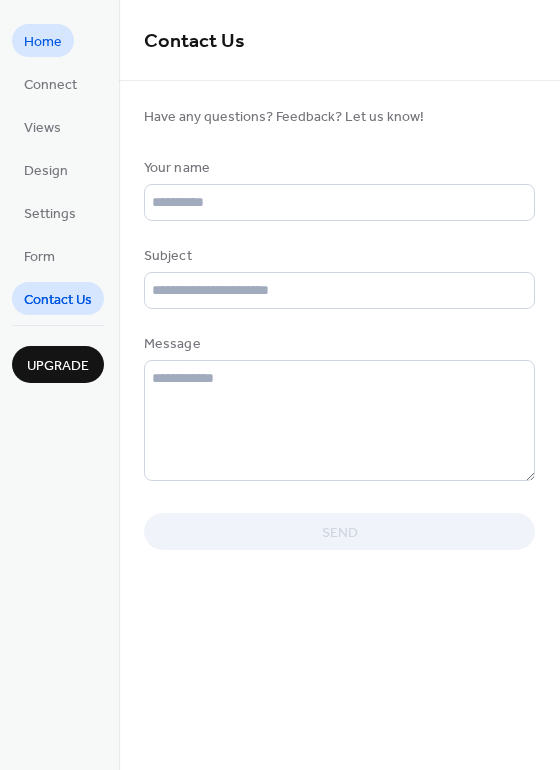 click on "Home" at bounding box center (43, 42) 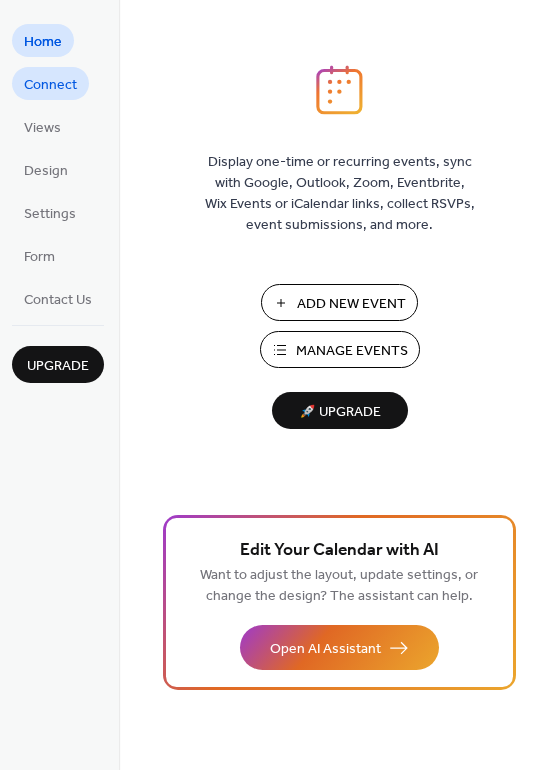 click on "Connect" at bounding box center [50, 85] 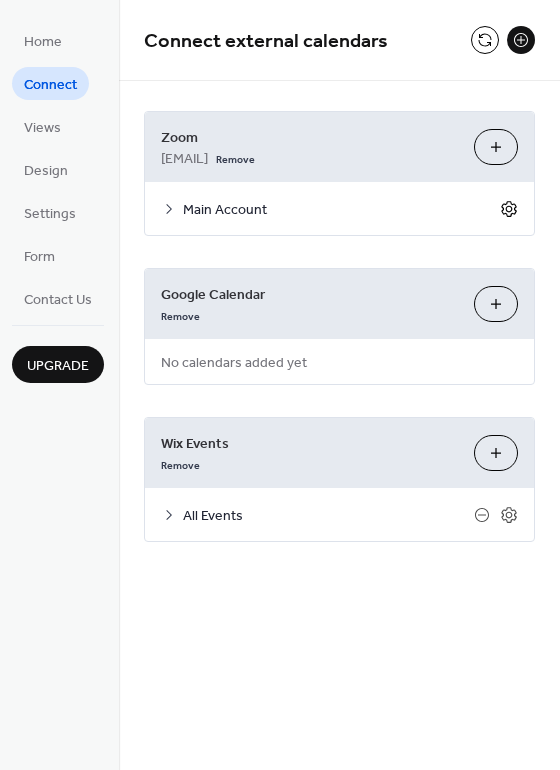click 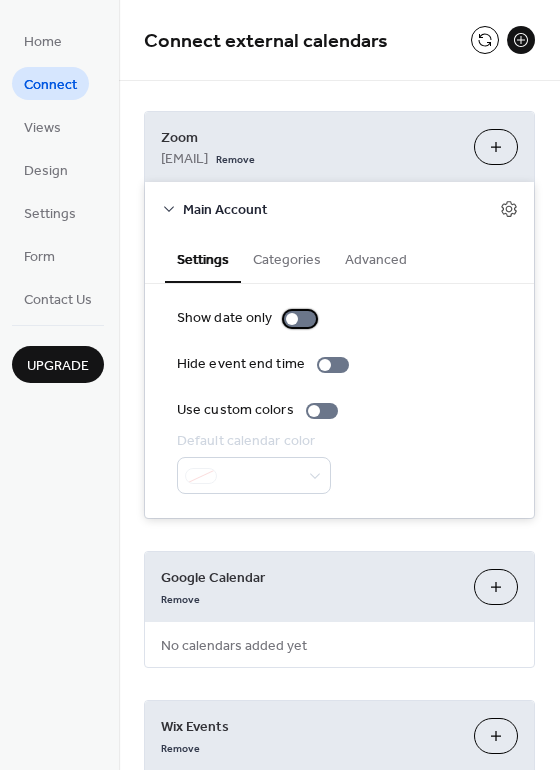 click at bounding box center [300, 319] 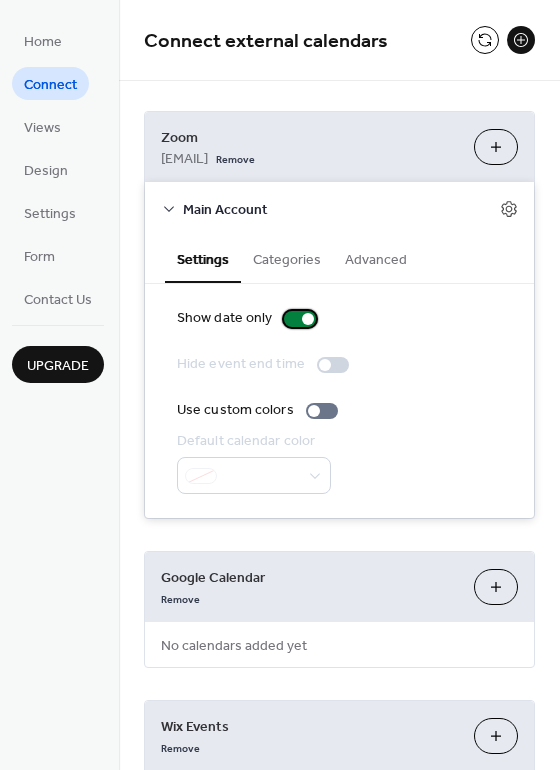 click at bounding box center (300, 319) 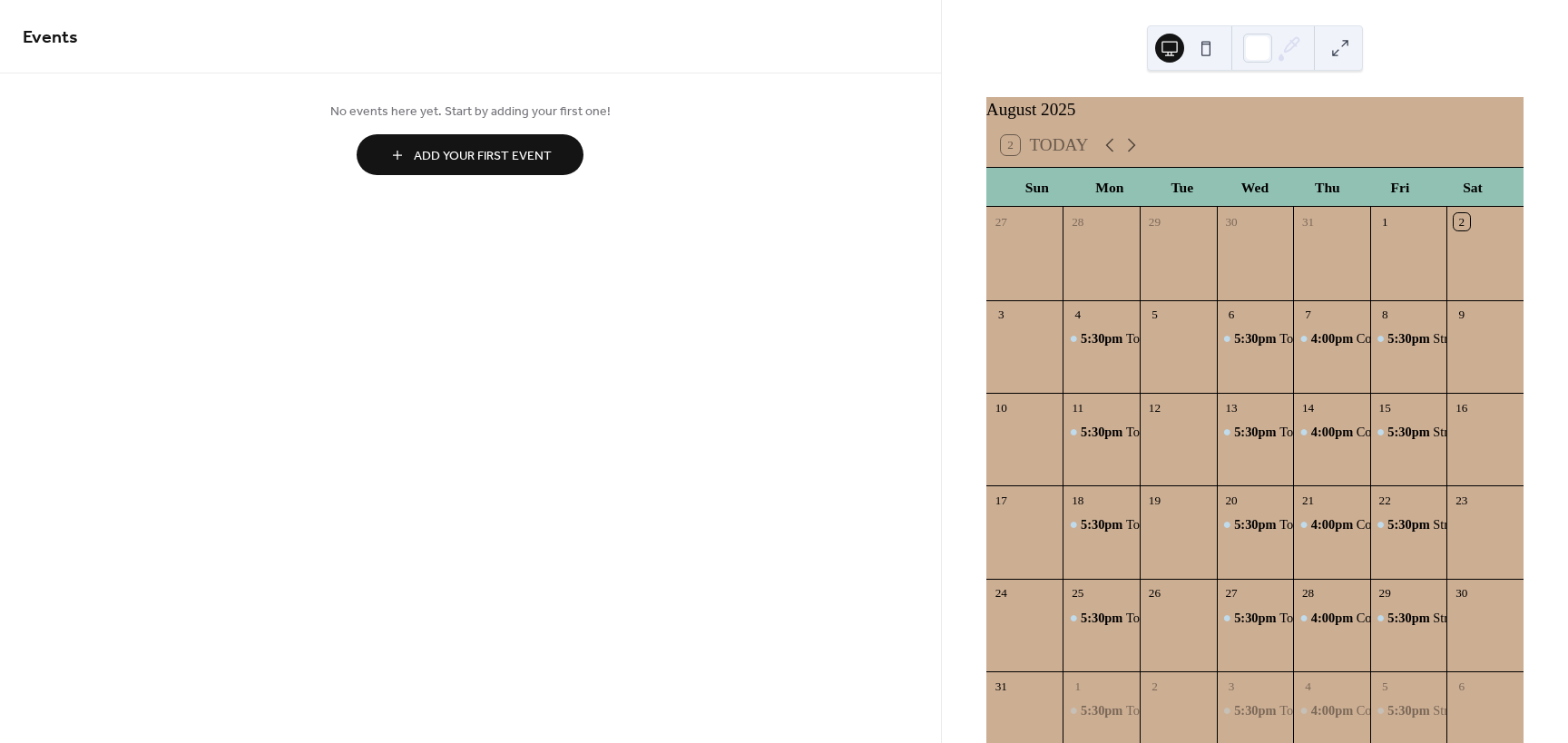 scroll, scrollTop: 0, scrollLeft: 0, axis: both 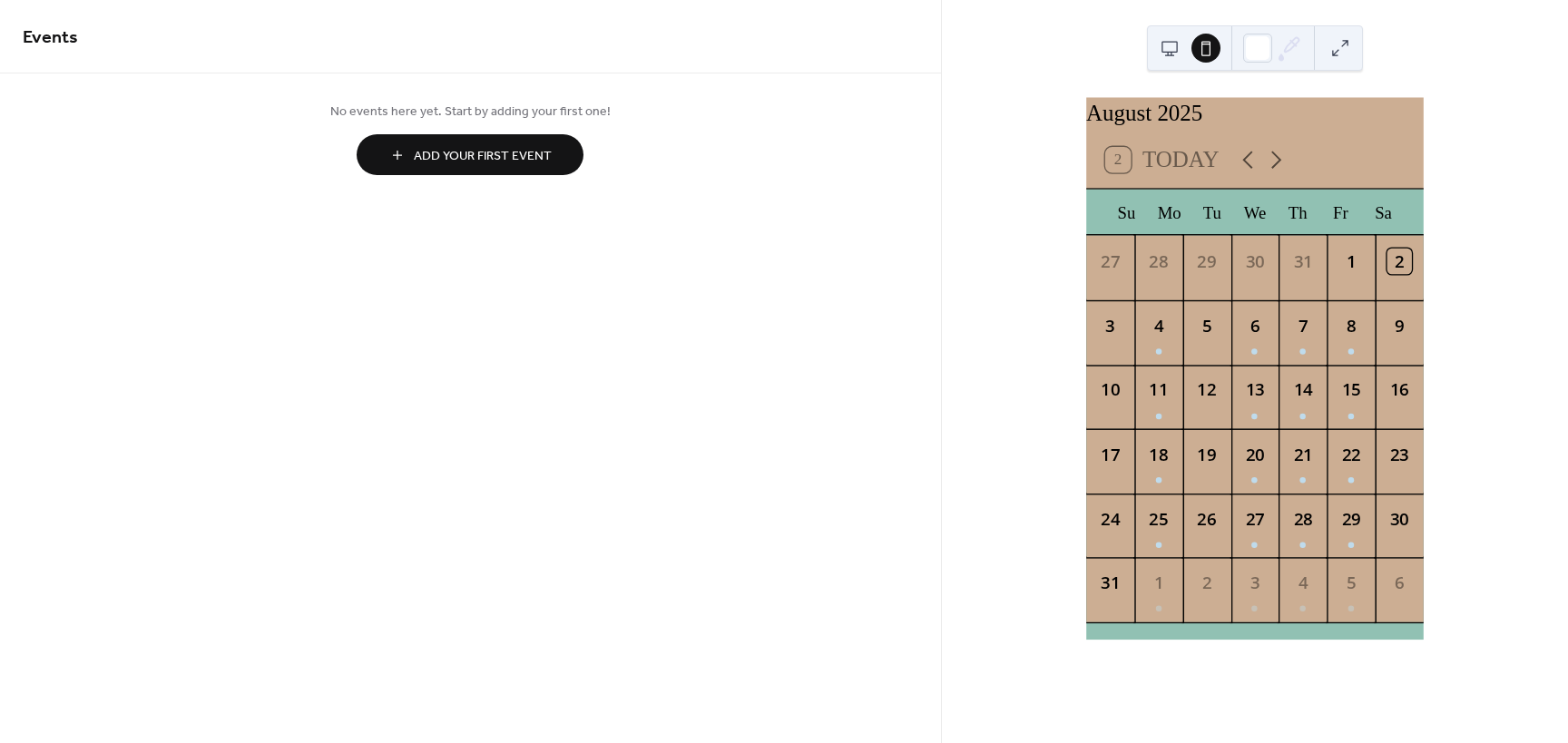 click at bounding box center (1170, 48) 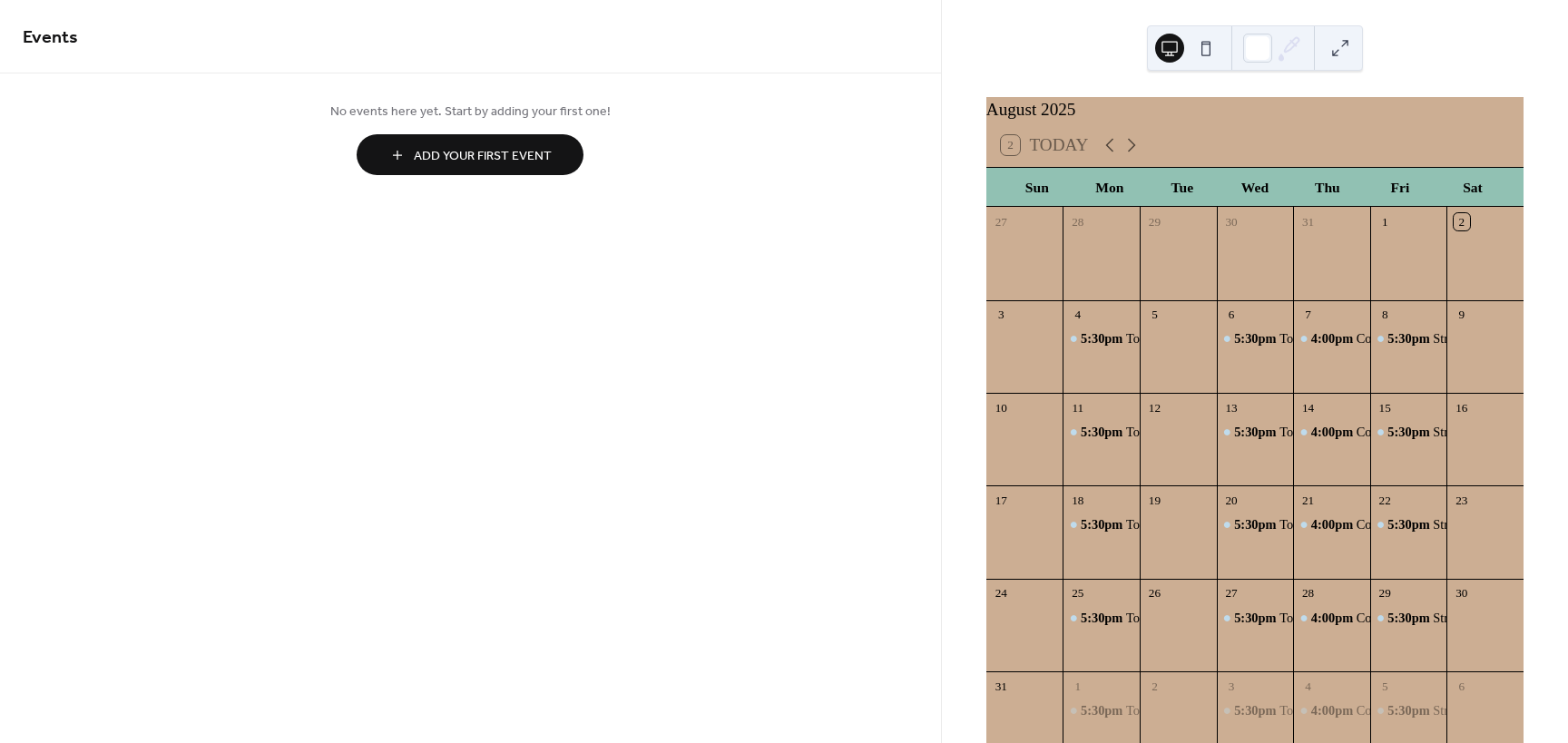 click on "2 Today" at bounding box center (1044, 145) 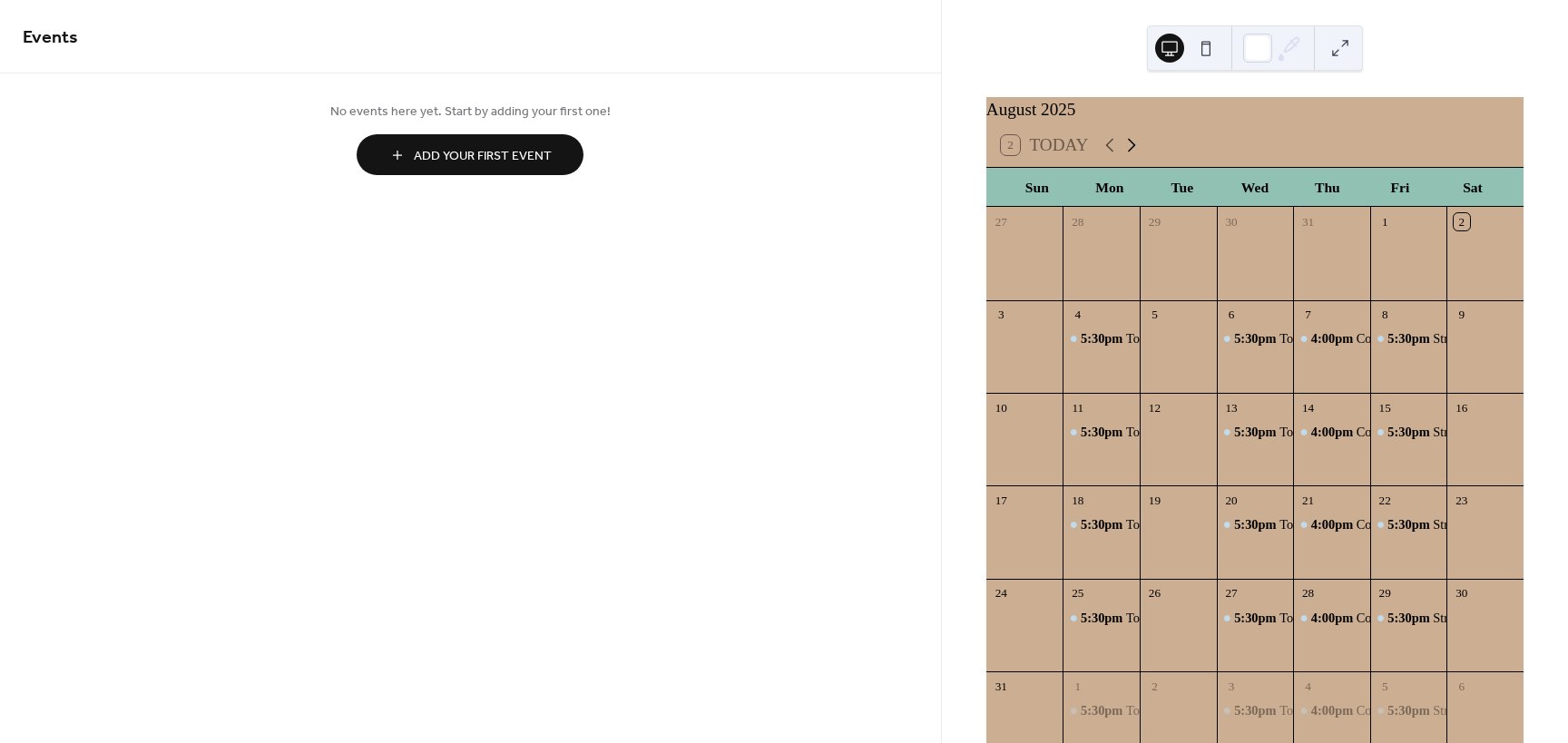 click 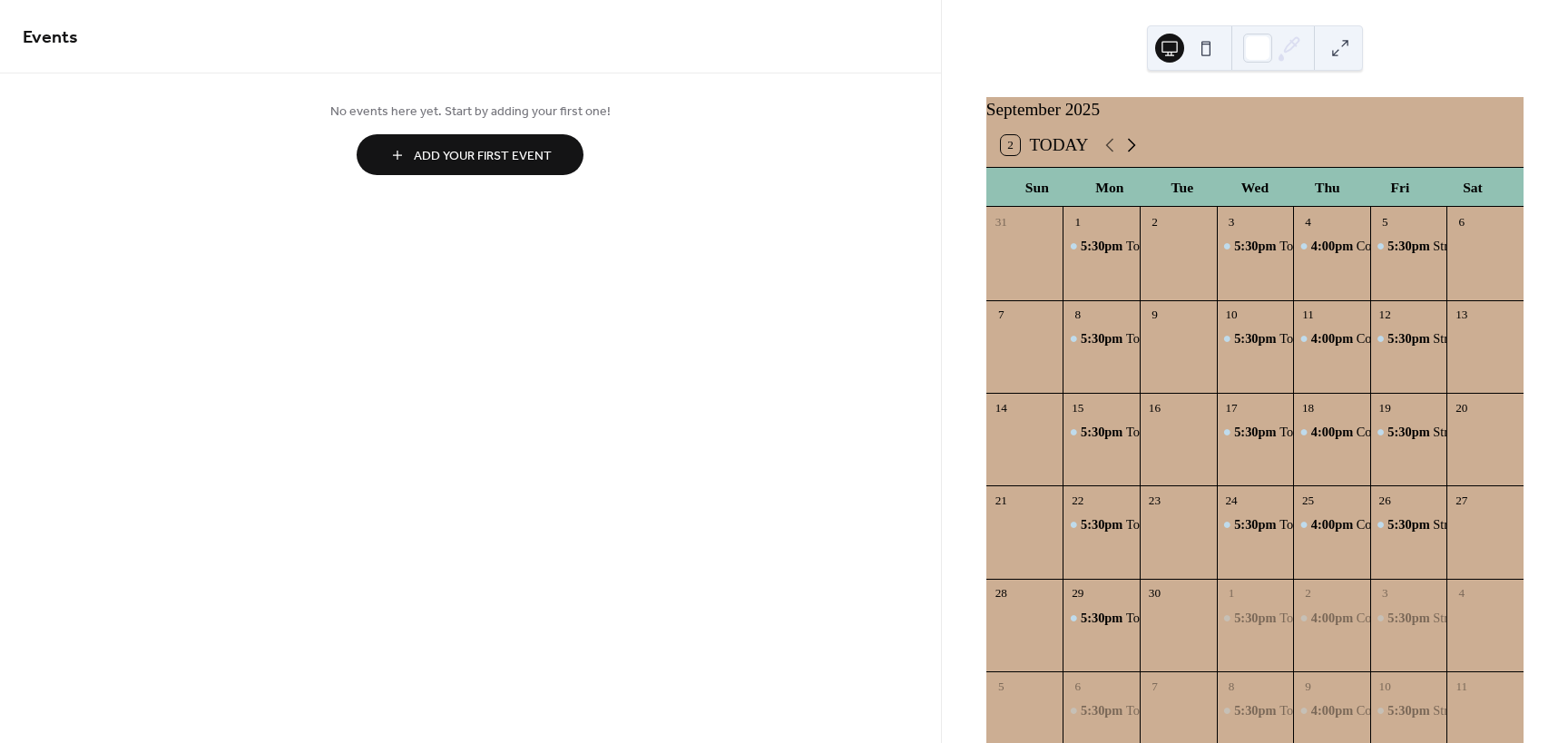 click 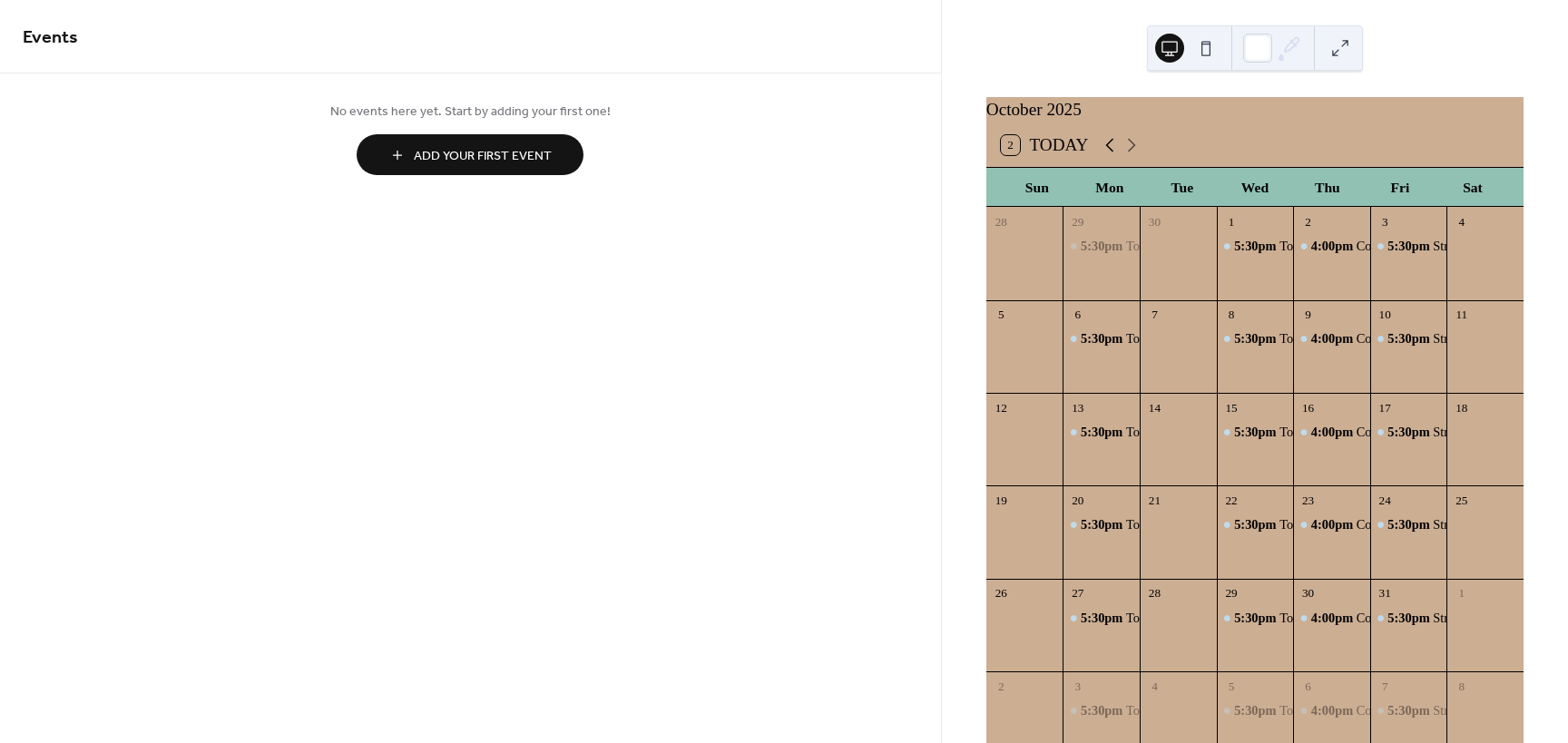 click 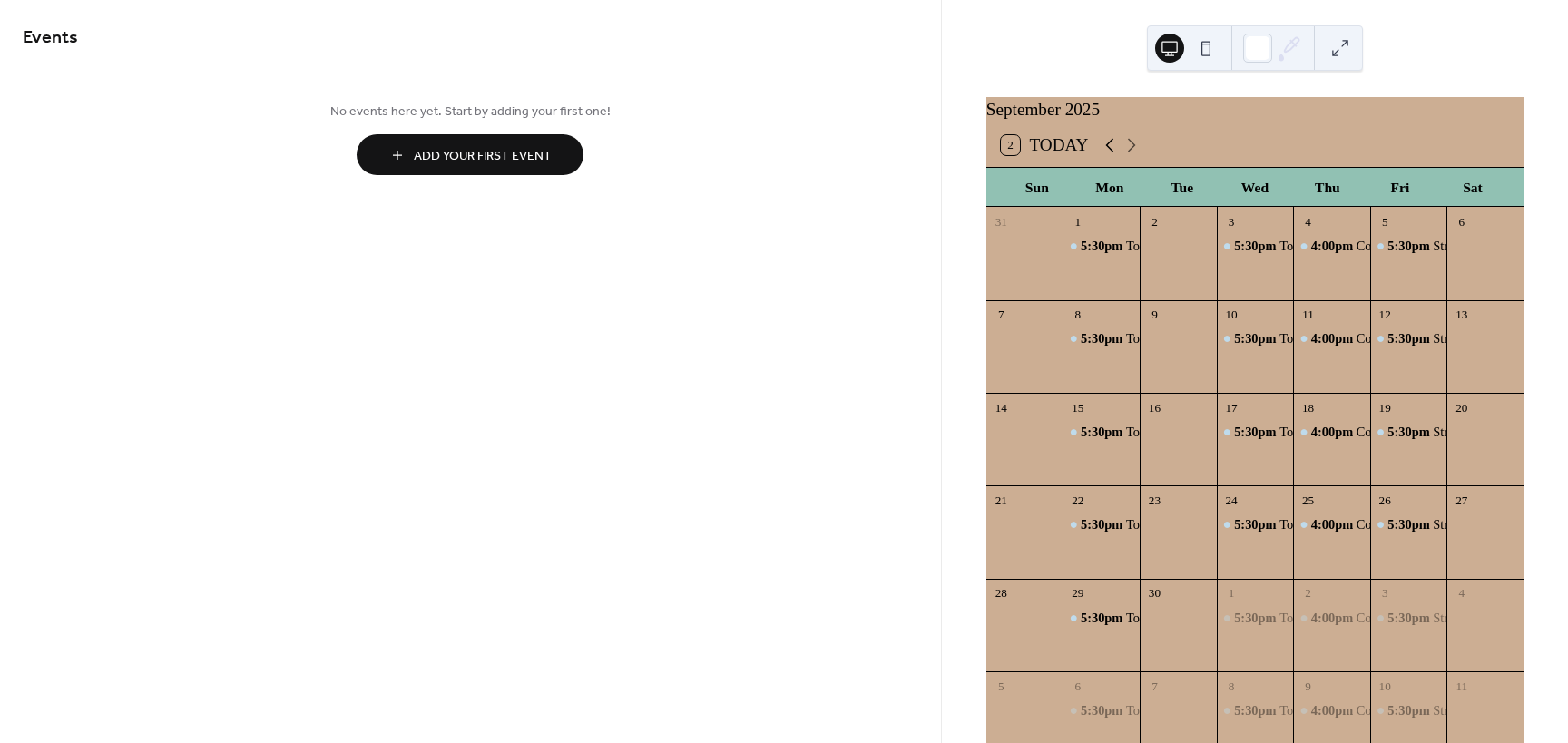 click 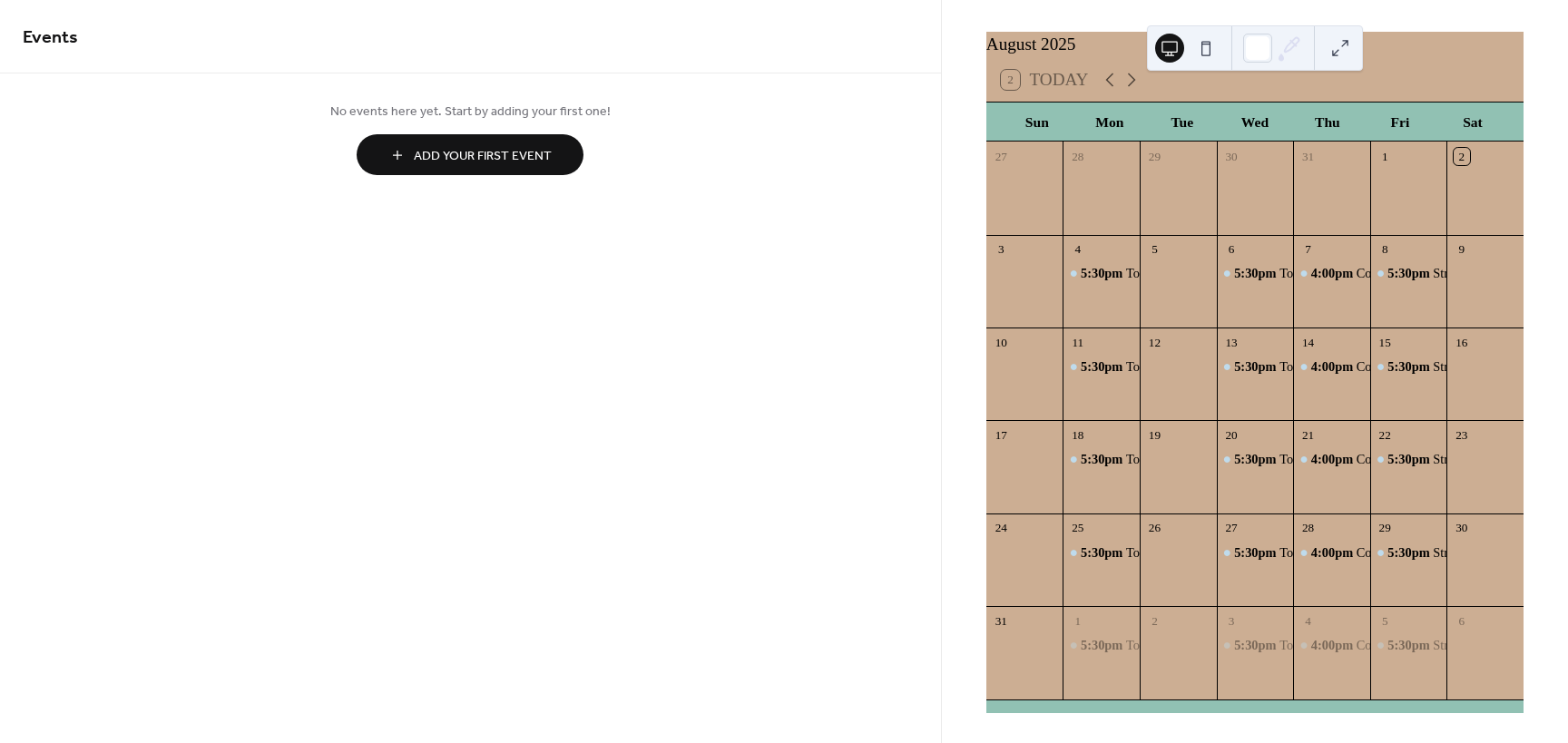 scroll, scrollTop: 76, scrollLeft: 0, axis: vertical 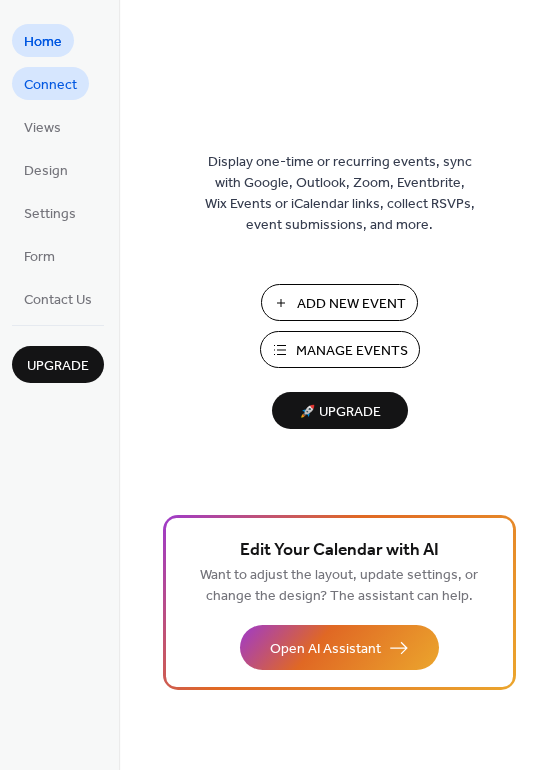 click on "Connect" at bounding box center (50, 85) 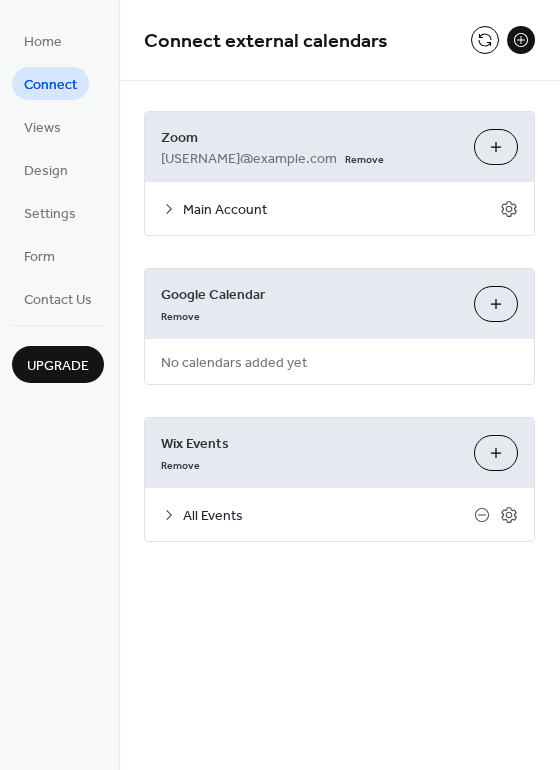 click on "Main Account" at bounding box center (341, 210) 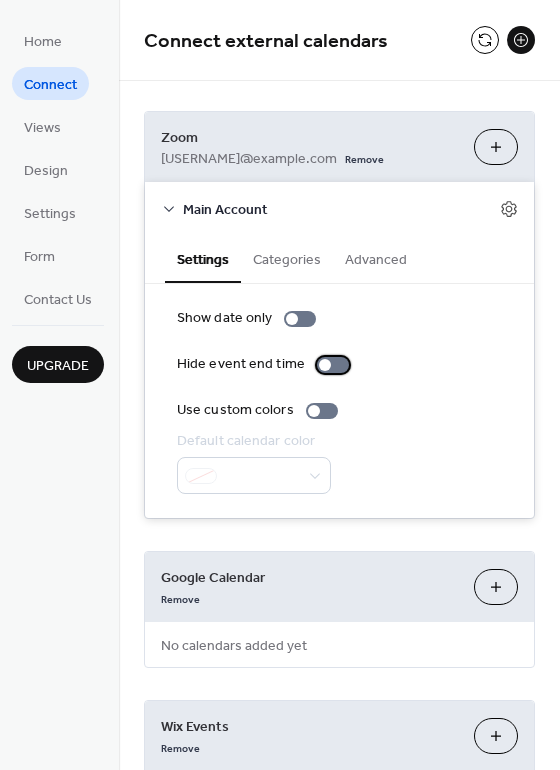 click at bounding box center [333, 365] 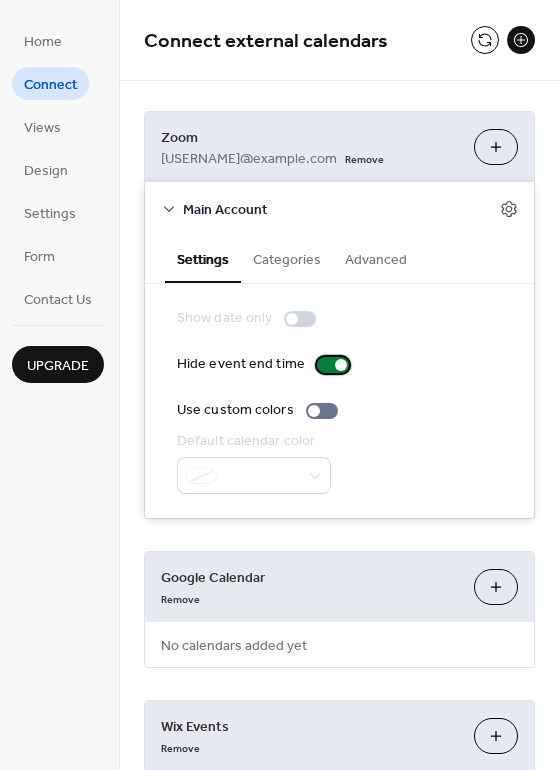 click at bounding box center (333, 365) 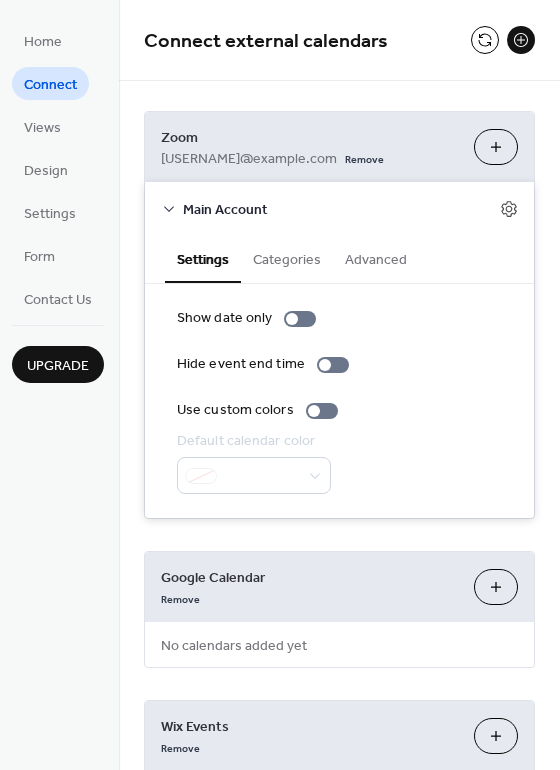 click on "Categories" at bounding box center [287, 258] 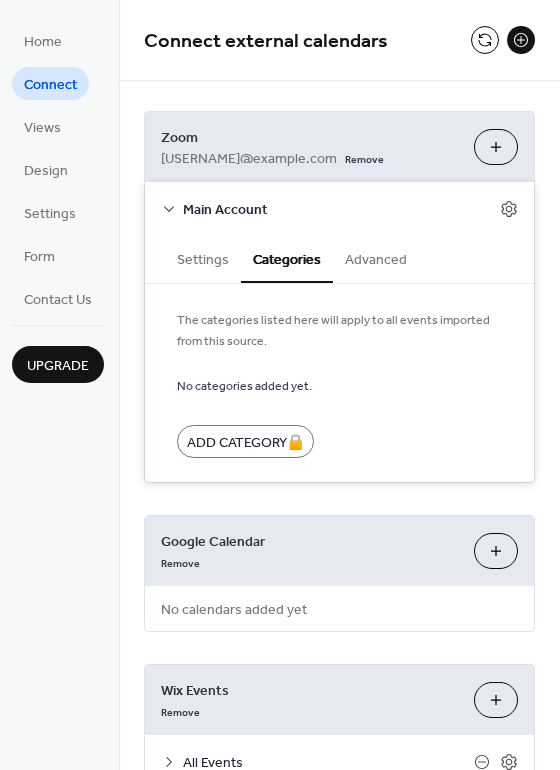 click on "Advanced" at bounding box center (376, 258) 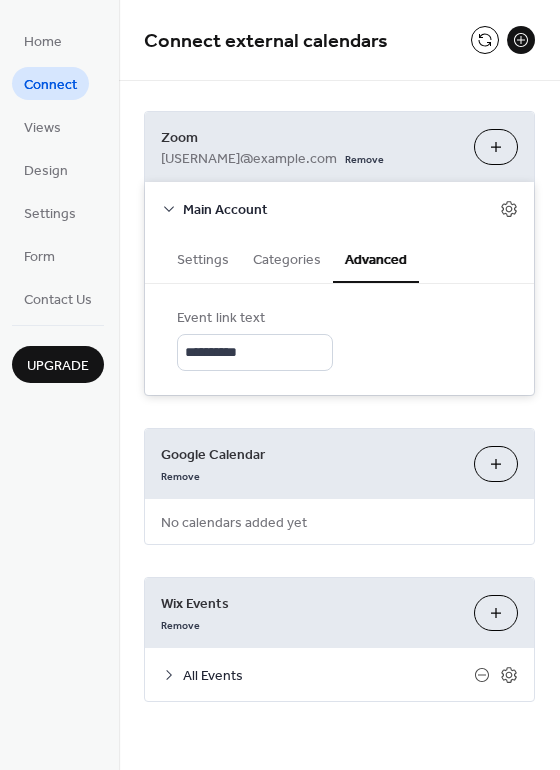 click on "Customize" at bounding box center (496, 613) 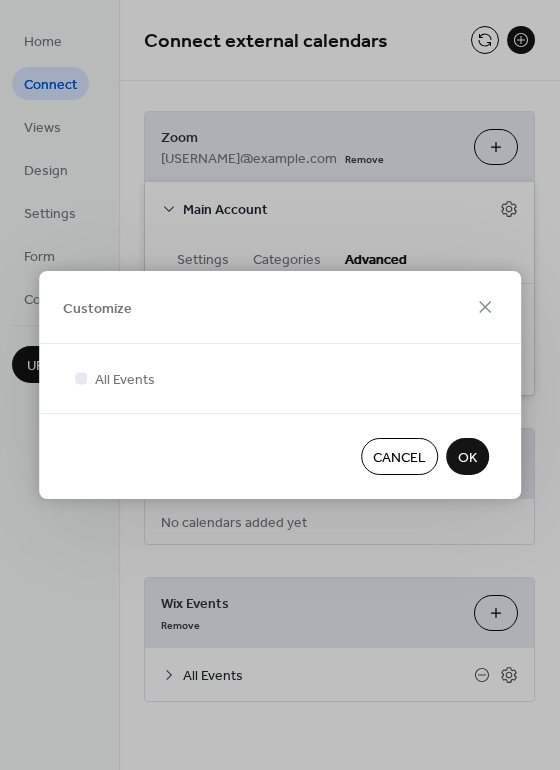 click on "OK" at bounding box center [467, 458] 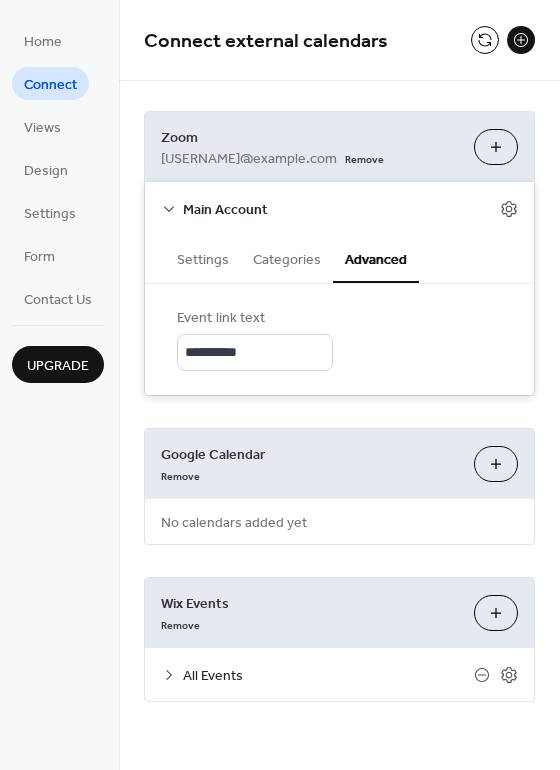 click on "All Events" at bounding box center [328, 676] 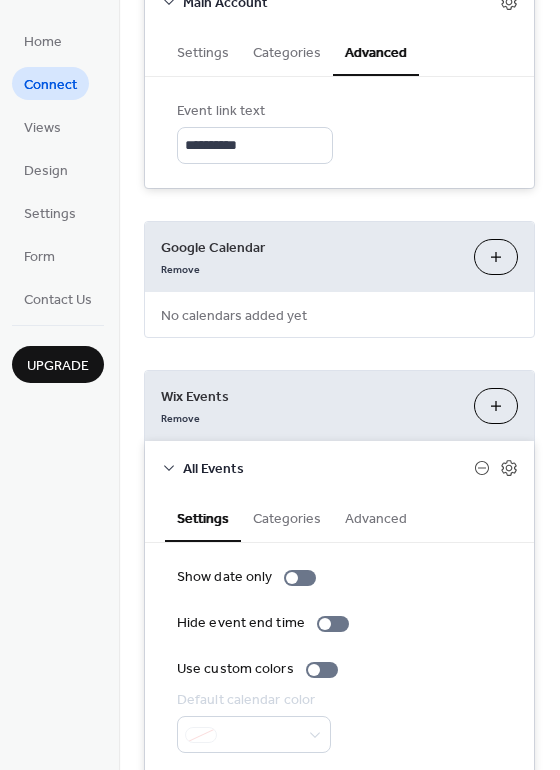 scroll, scrollTop: 275, scrollLeft: 0, axis: vertical 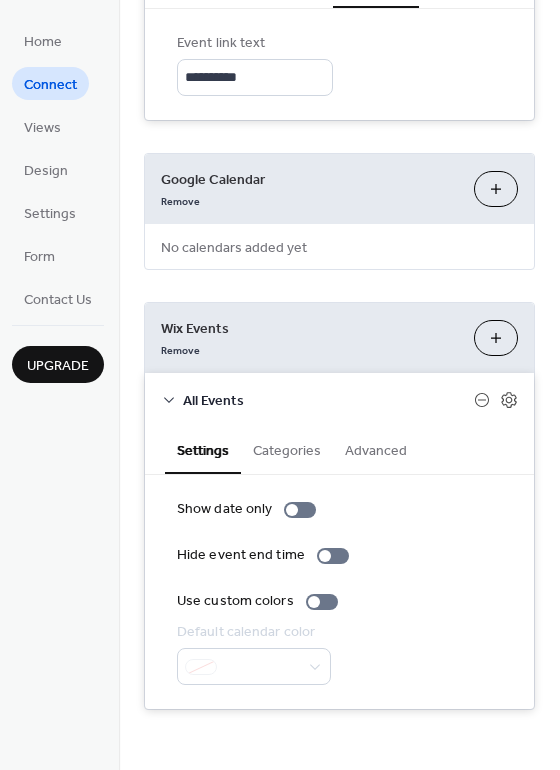 click on "Categories" at bounding box center (287, 449) 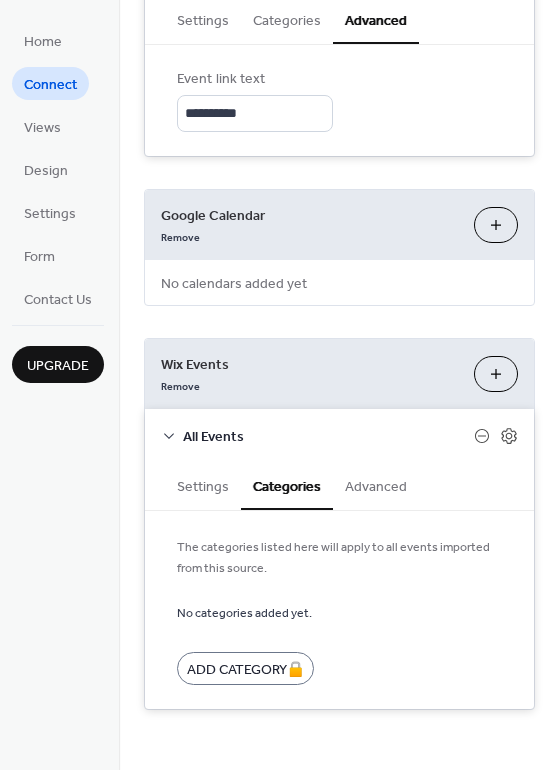 click on "Advanced" at bounding box center (376, 485) 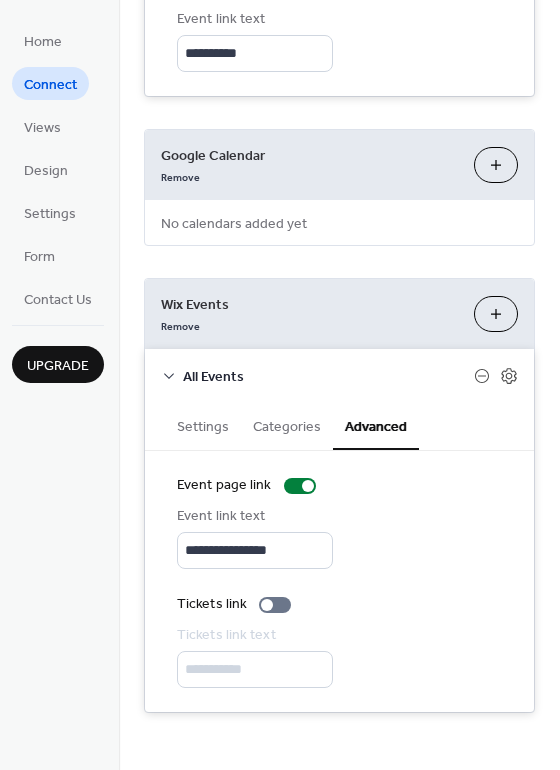scroll, scrollTop: 302, scrollLeft: 0, axis: vertical 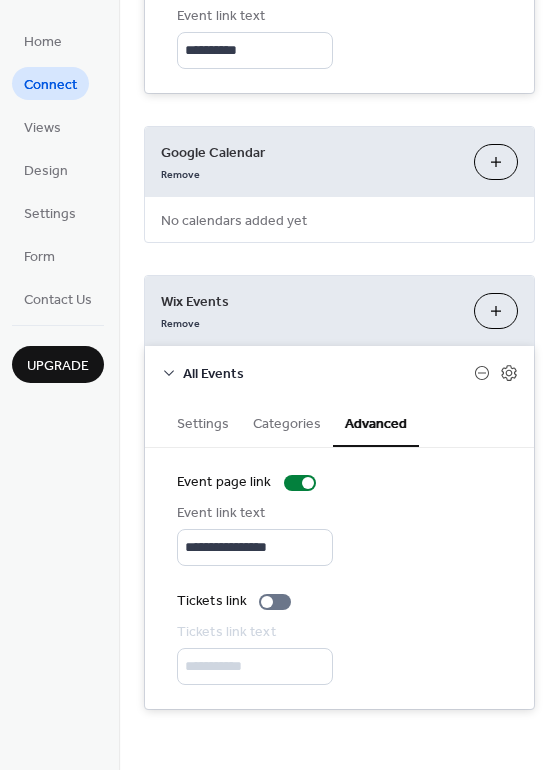 drag, startPoint x: 513, startPoint y: 381, endPoint x: 485, endPoint y: 387, distance: 28.635643 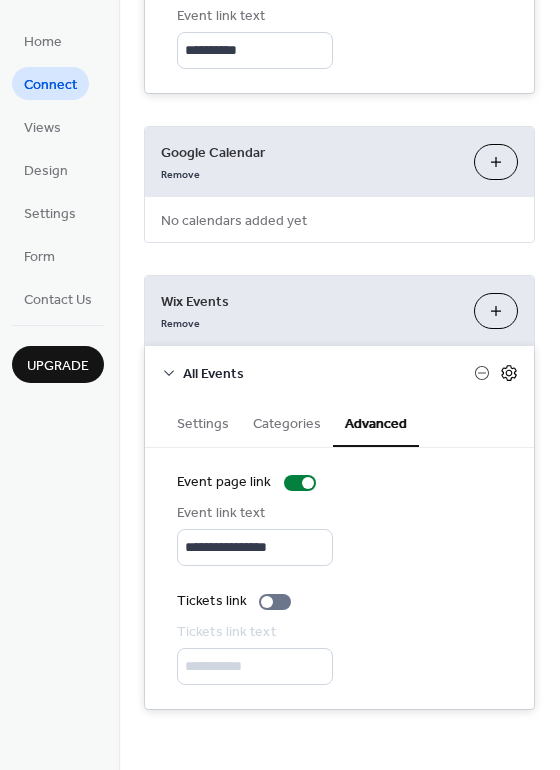 click 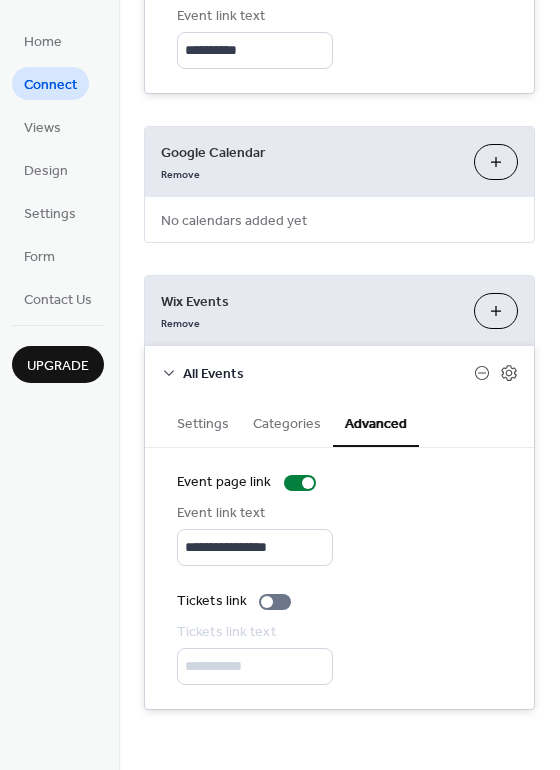 scroll, scrollTop: 0, scrollLeft: 0, axis: both 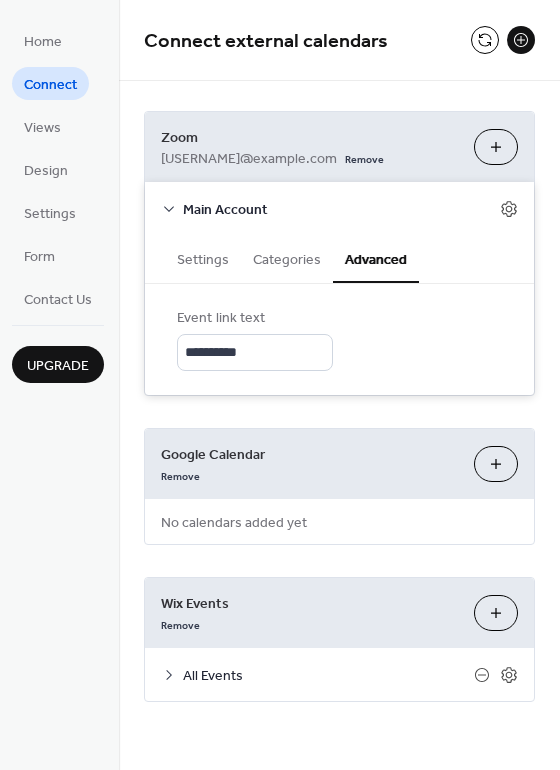 click on "Customize" at bounding box center [496, 147] 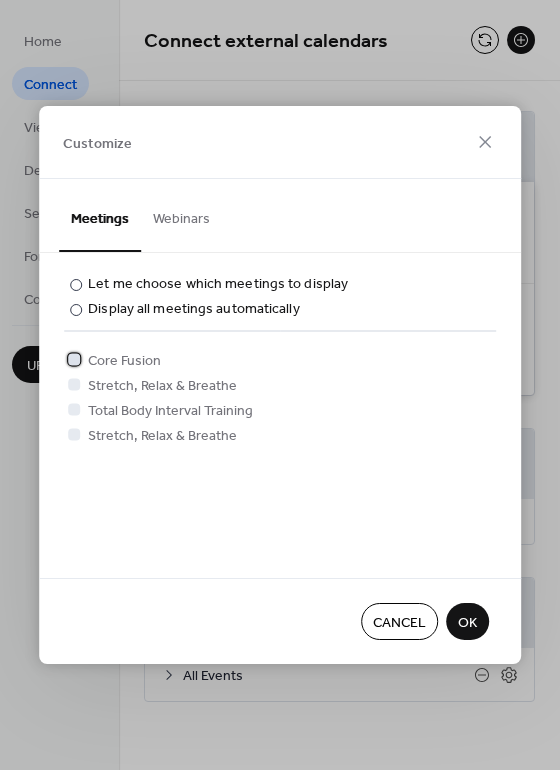 click on "Core Fusion" at bounding box center (124, 361) 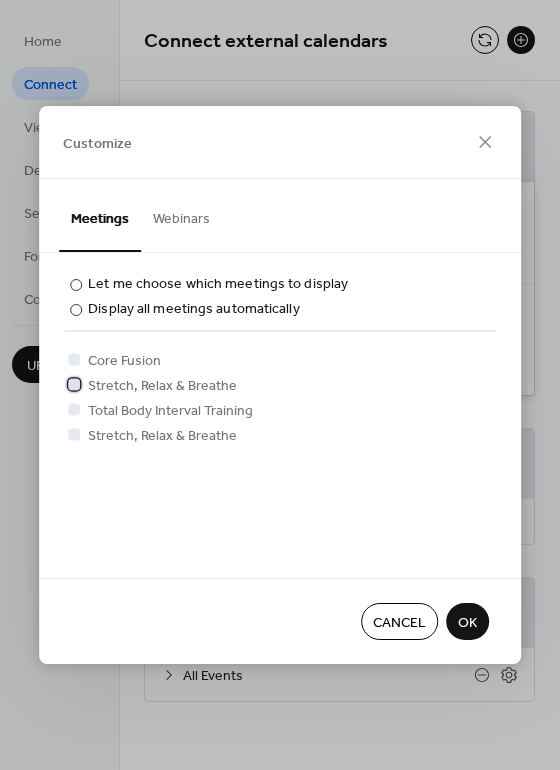 click at bounding box center [74, 384] 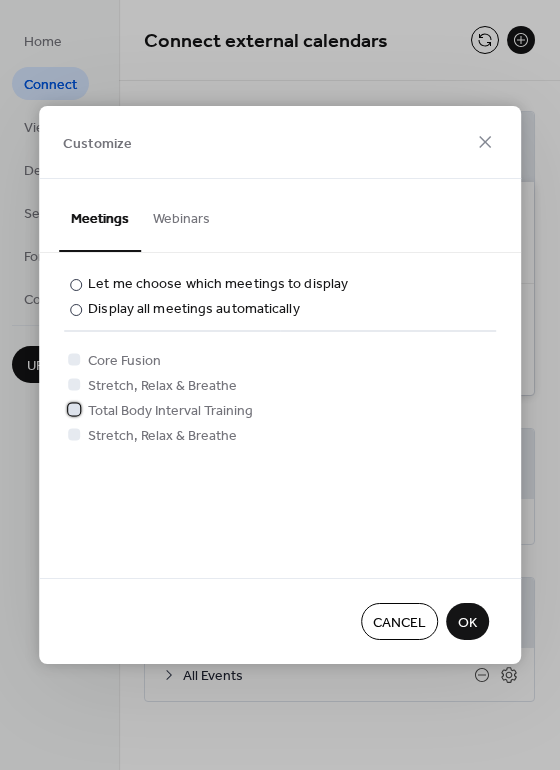 click at bounding box center (74, 409) 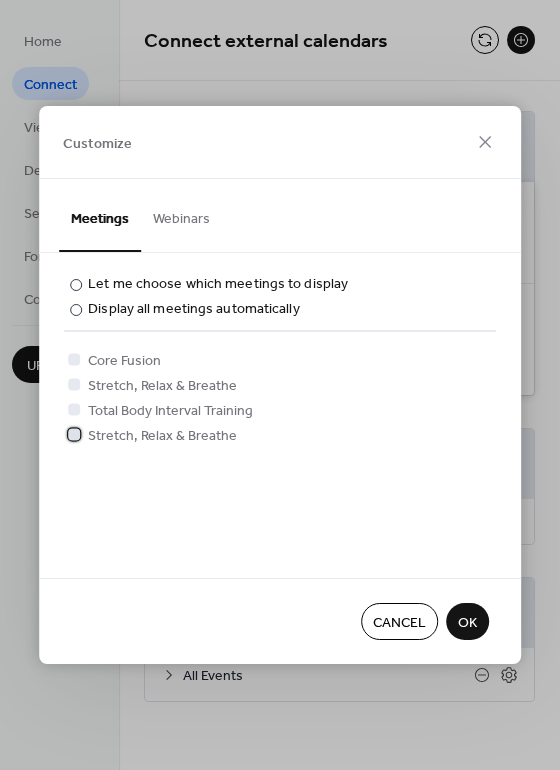 click at bounding box center [74, 434] 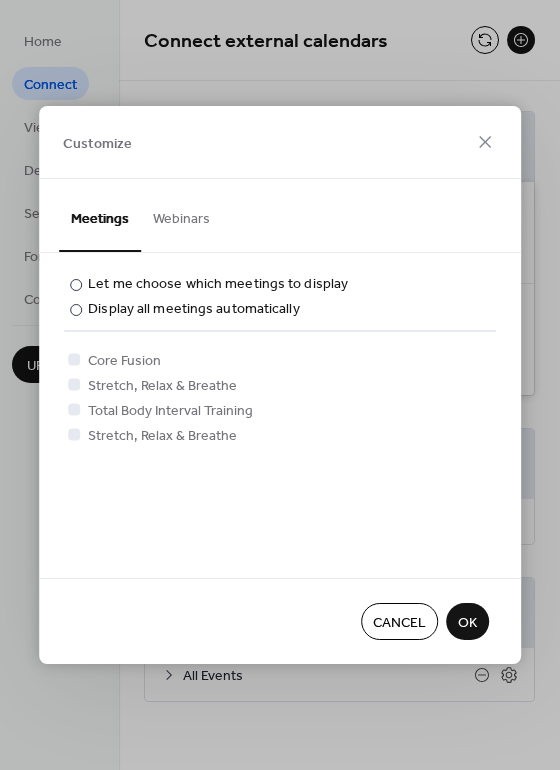 click on "OK" at bounding box center [467, 623] 